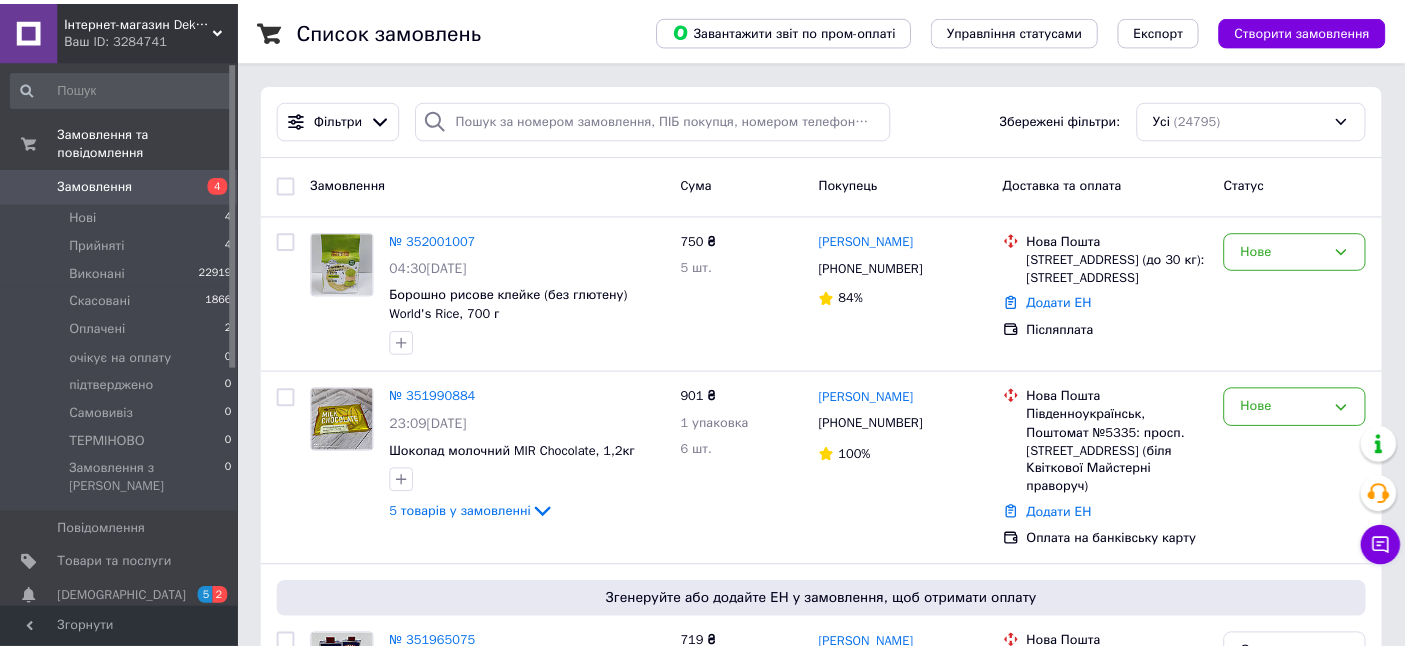 scroll, scrollTop: 0, scrollLeft: 0, axis: both 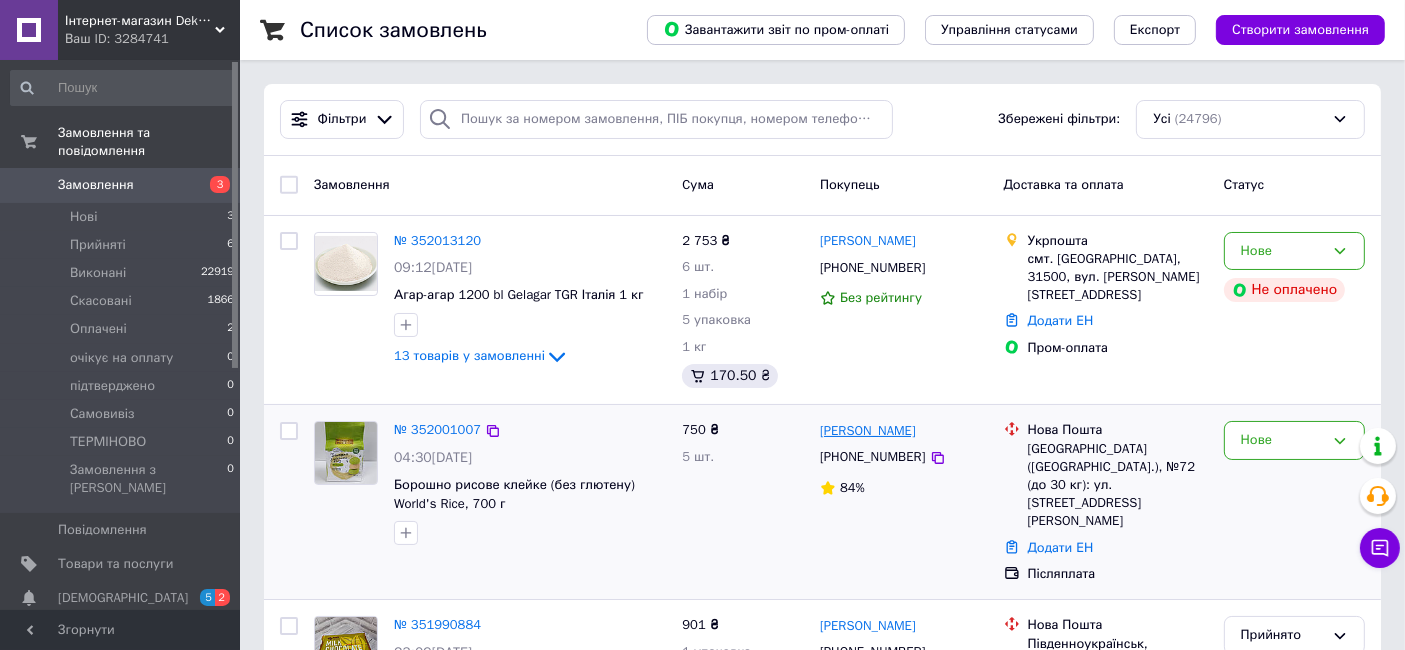 click on "[PERSON_NAME]" at bounding box center (868, 431) 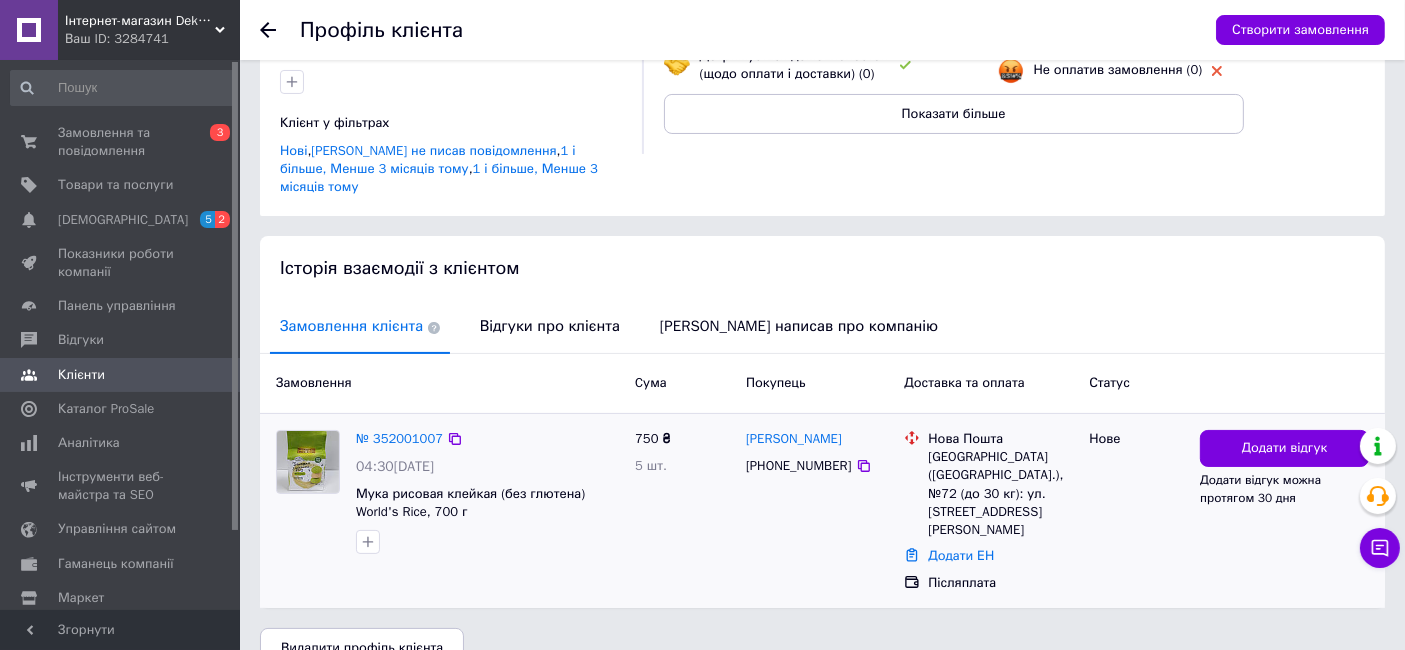 scroll, scrollTop: 0, scrollLeft: 0, axis: both 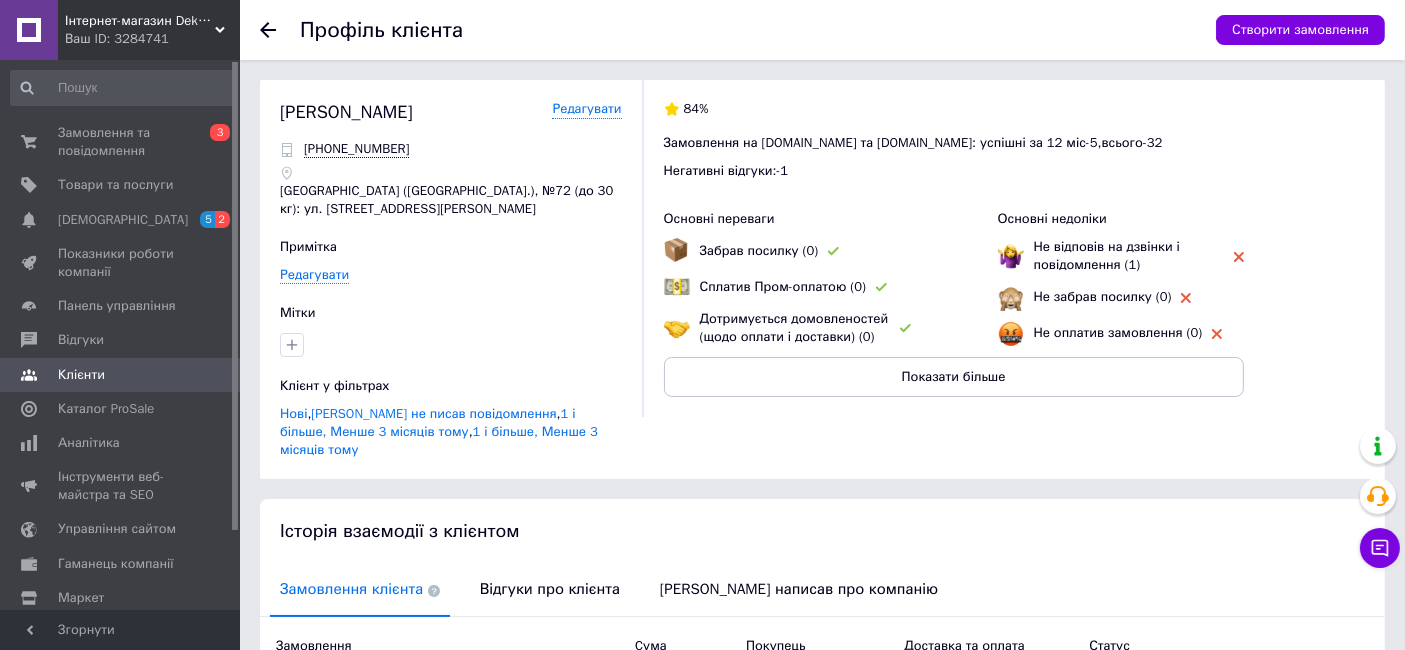 click 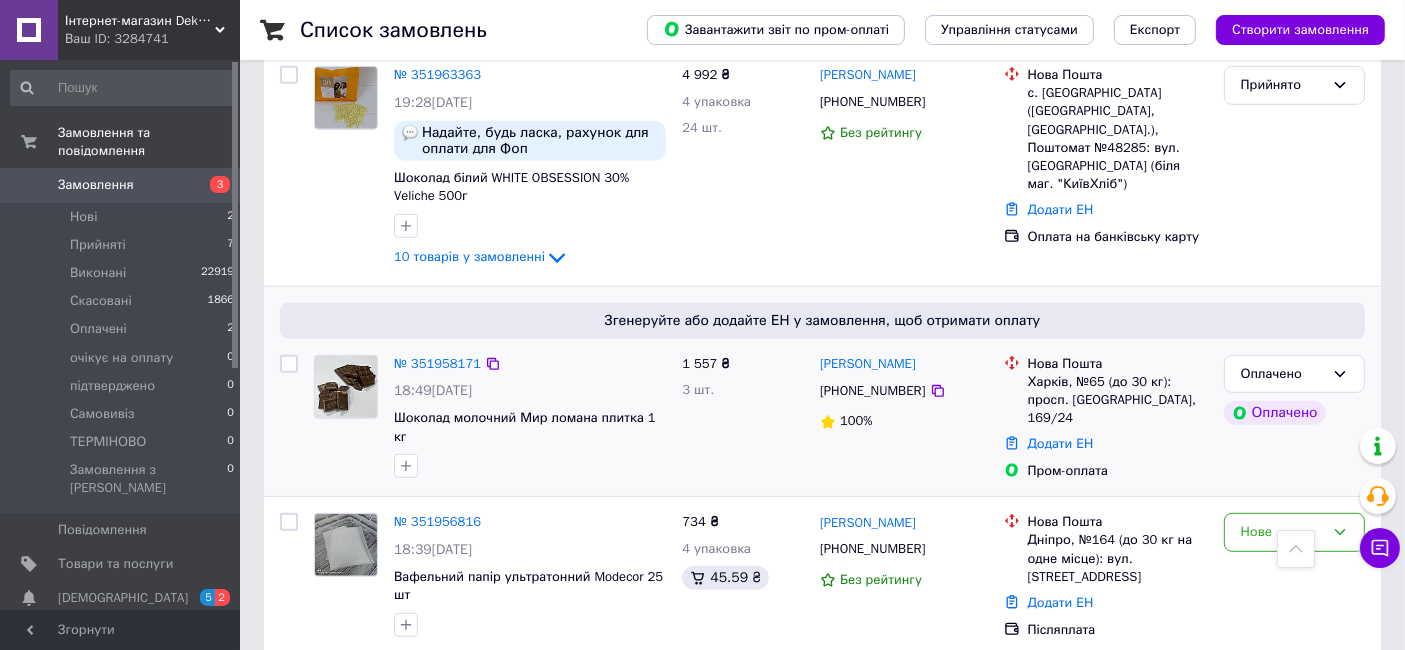 scroll, scrollTop: 1000, scrollLeft: 0, axis: vertical 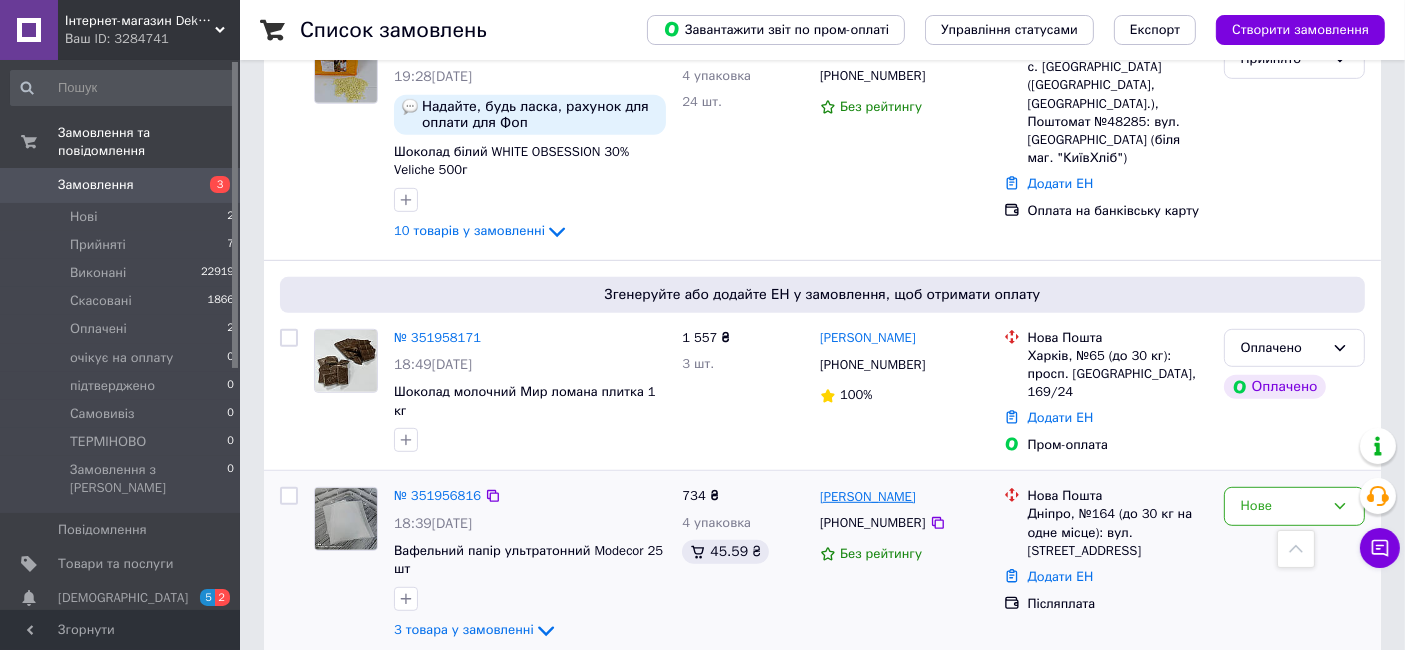 click on "[PERSON_NAME]" at bounding box center (868, 497) 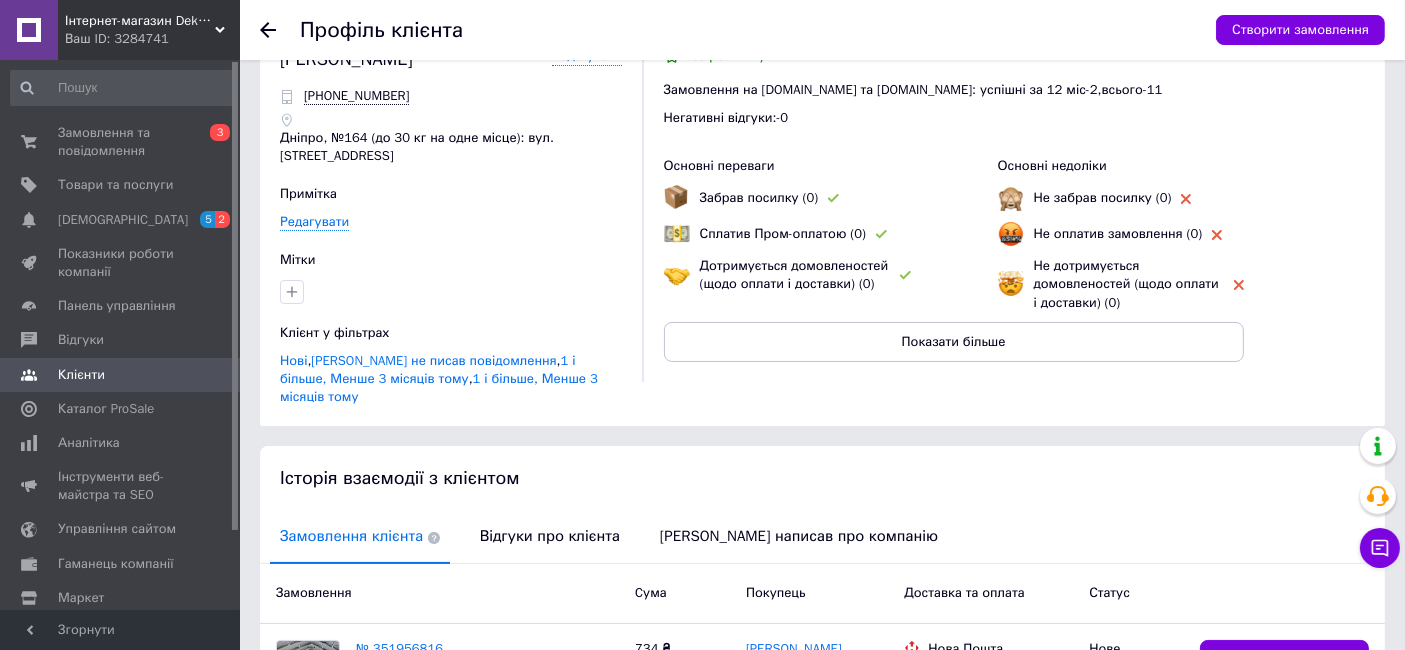 scroll, scrollTop: 0, scrollLeft: 0, axis: both 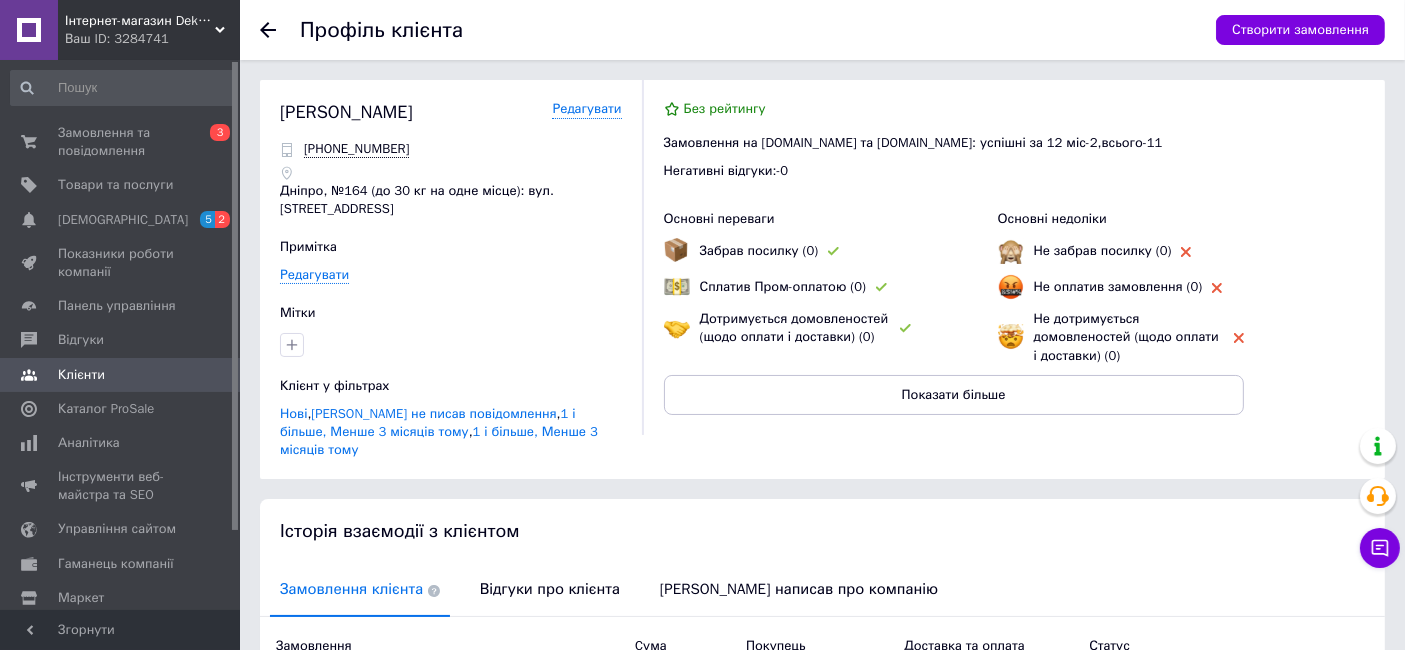 click 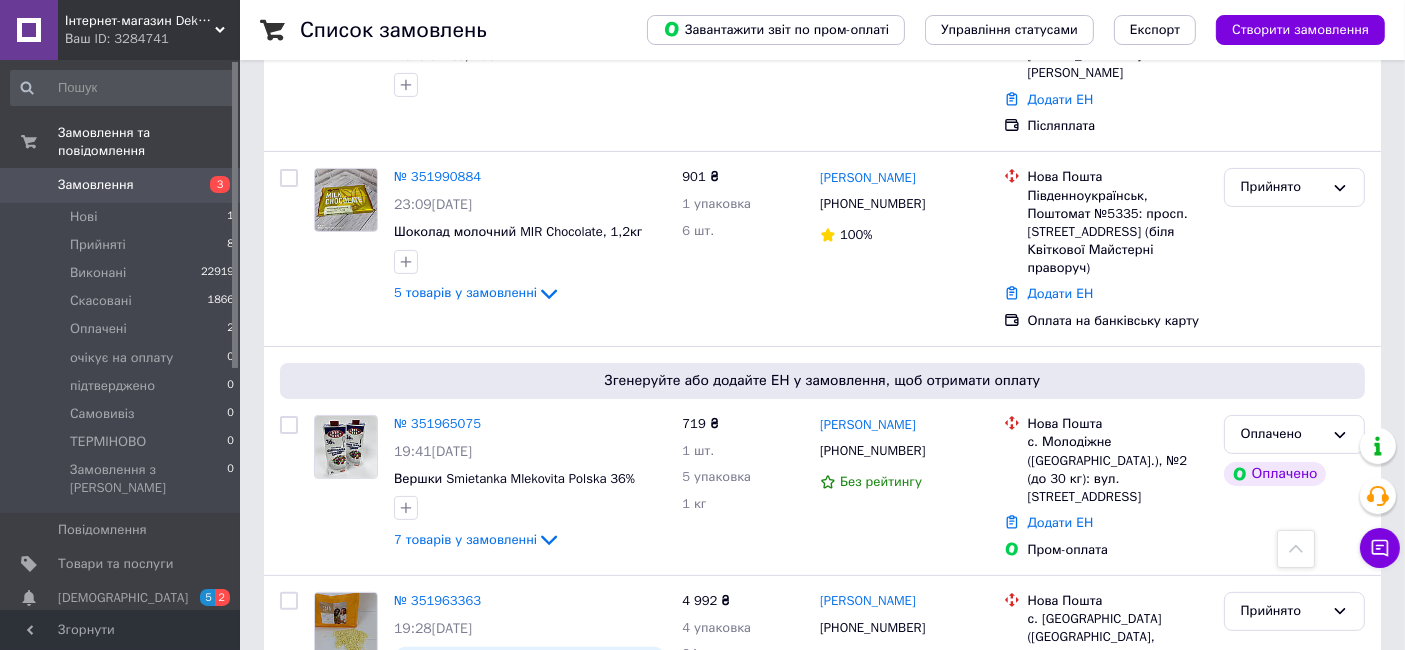 scroll, scrollTop: 444, scrollLeft: 0, axis: vertical 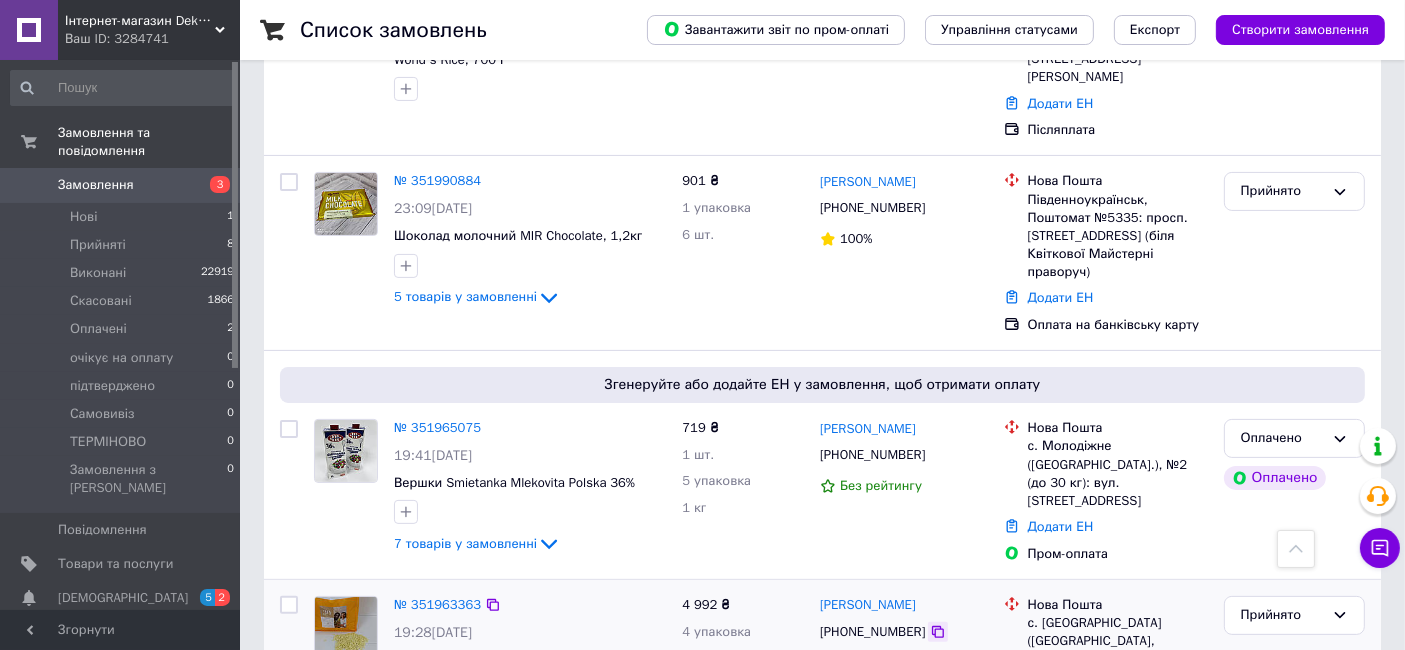 click 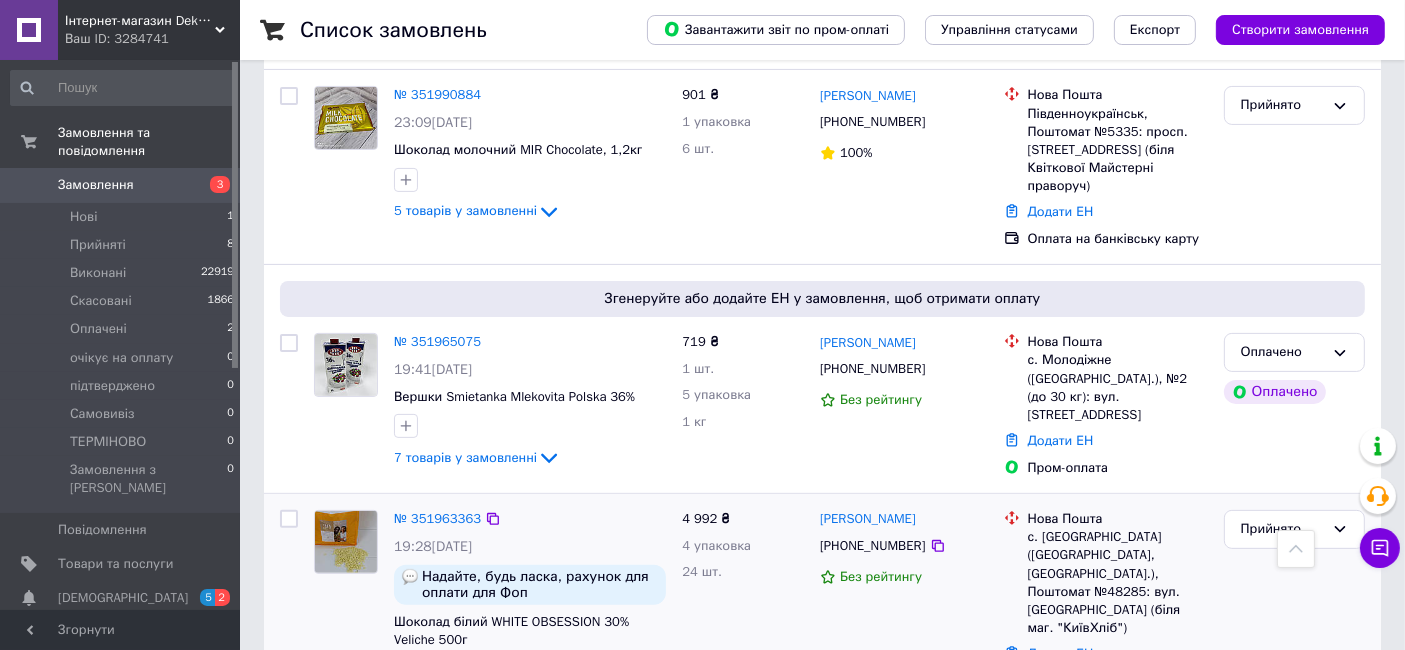 scroll, scrollTop: 555, scrollLeft: 0, axis: vertical 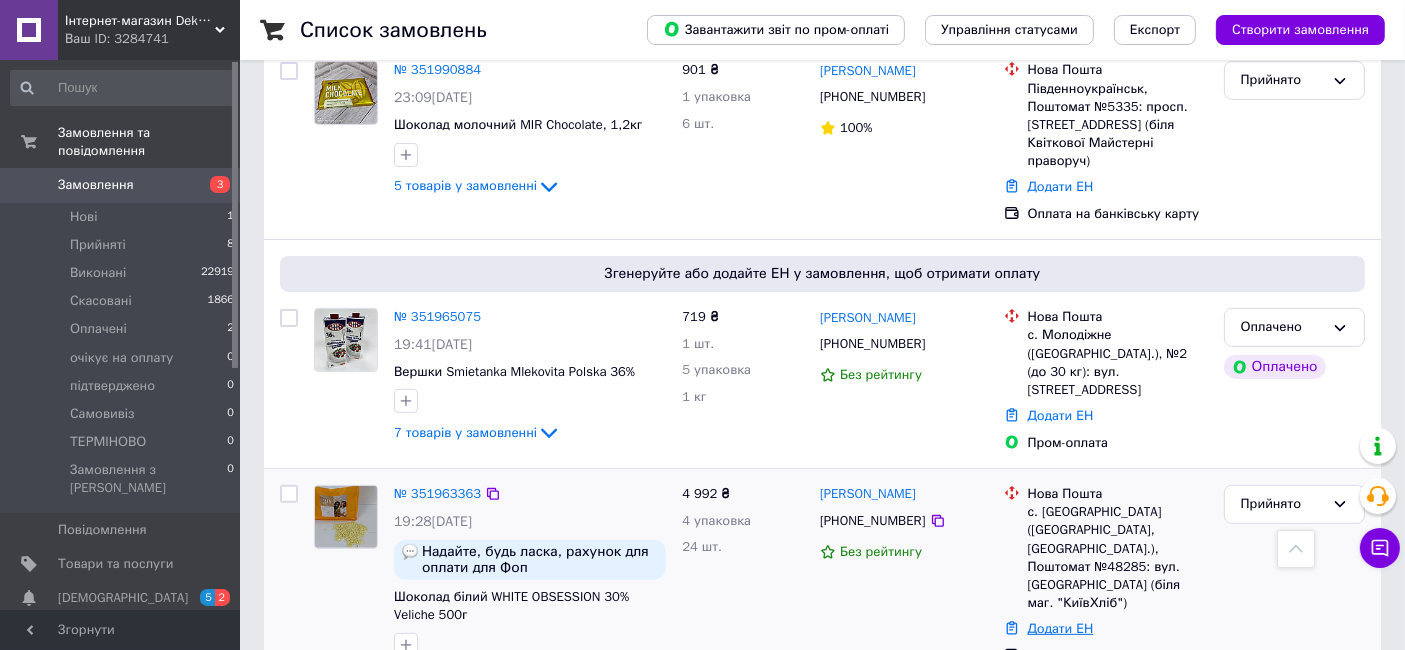 click on "Додати ЕН" at bounding box center [1061, 628] 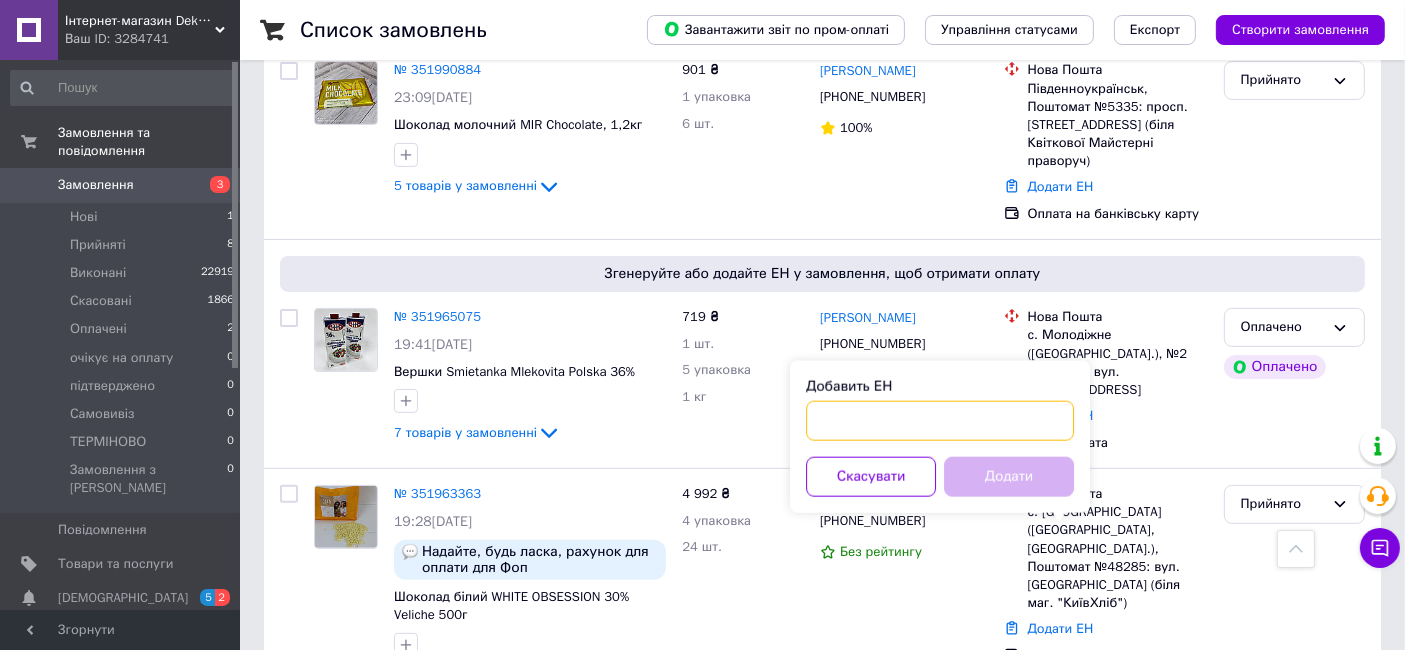 click on "Добавить ЕН" at bounding box center [940, 421] 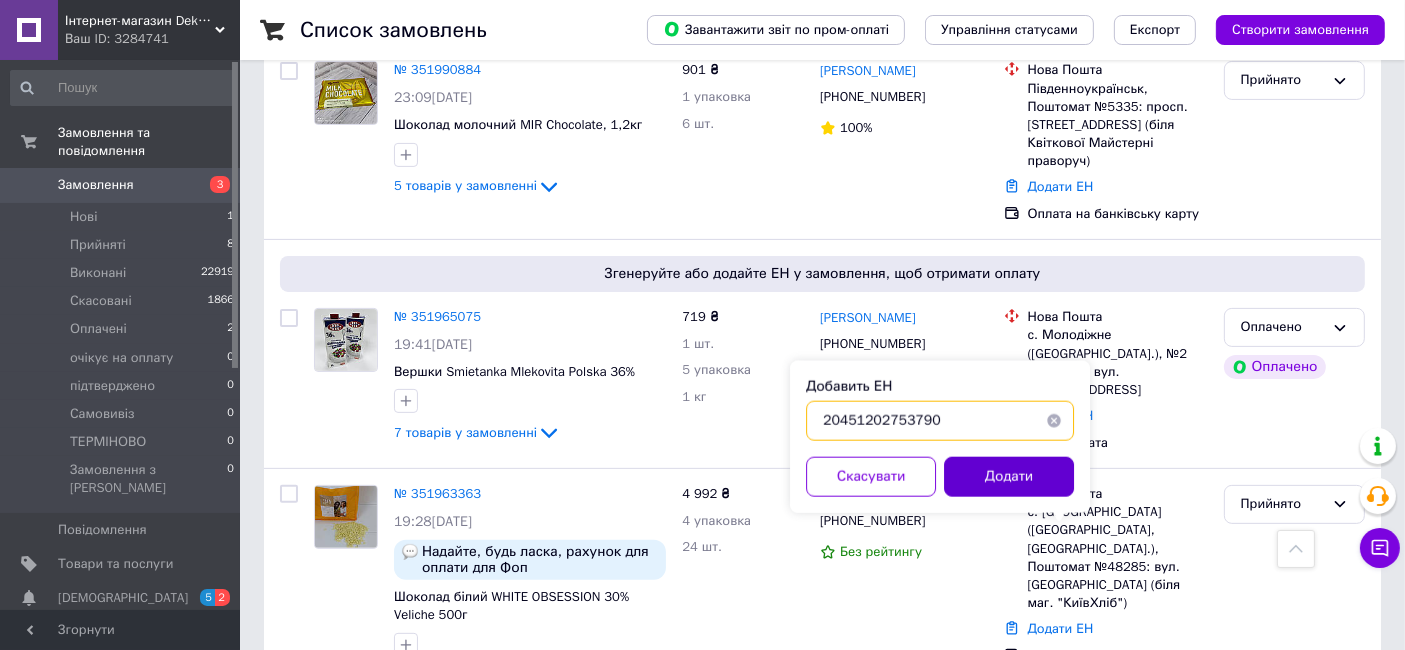 type on "20451202753790" 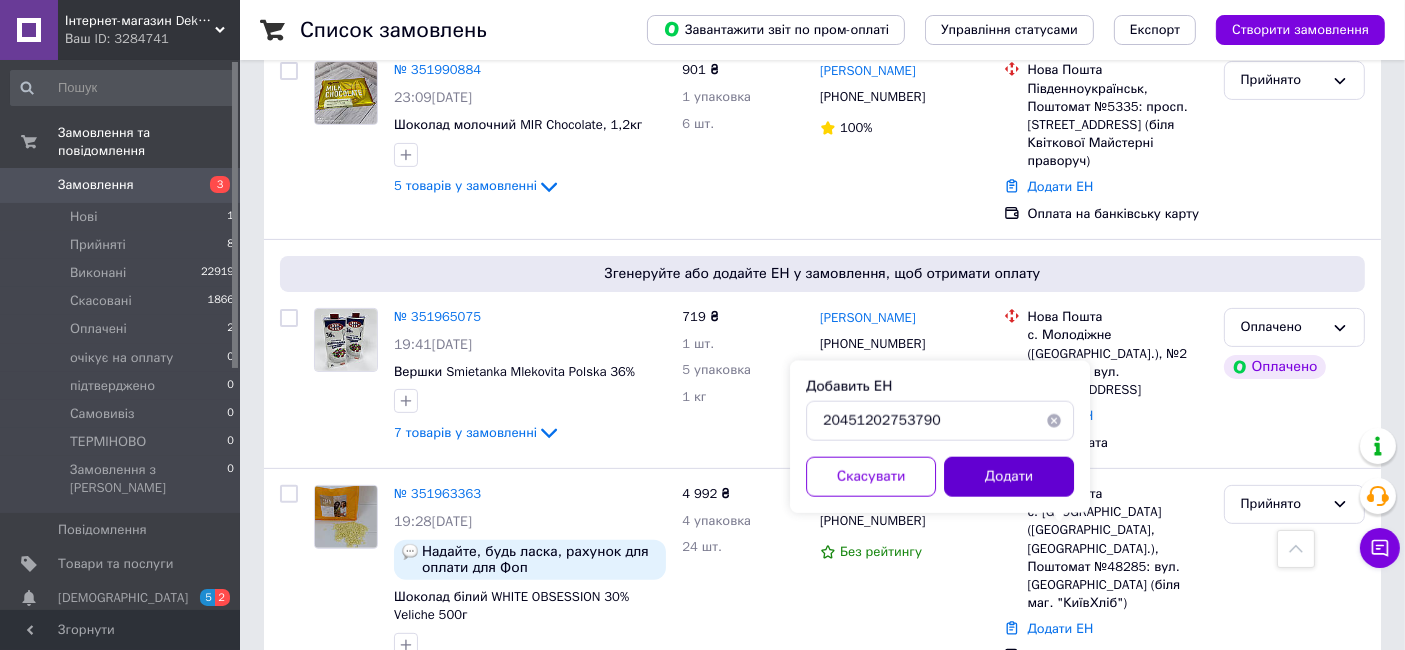 click on "Додати" at bounding box center [1009, 477] 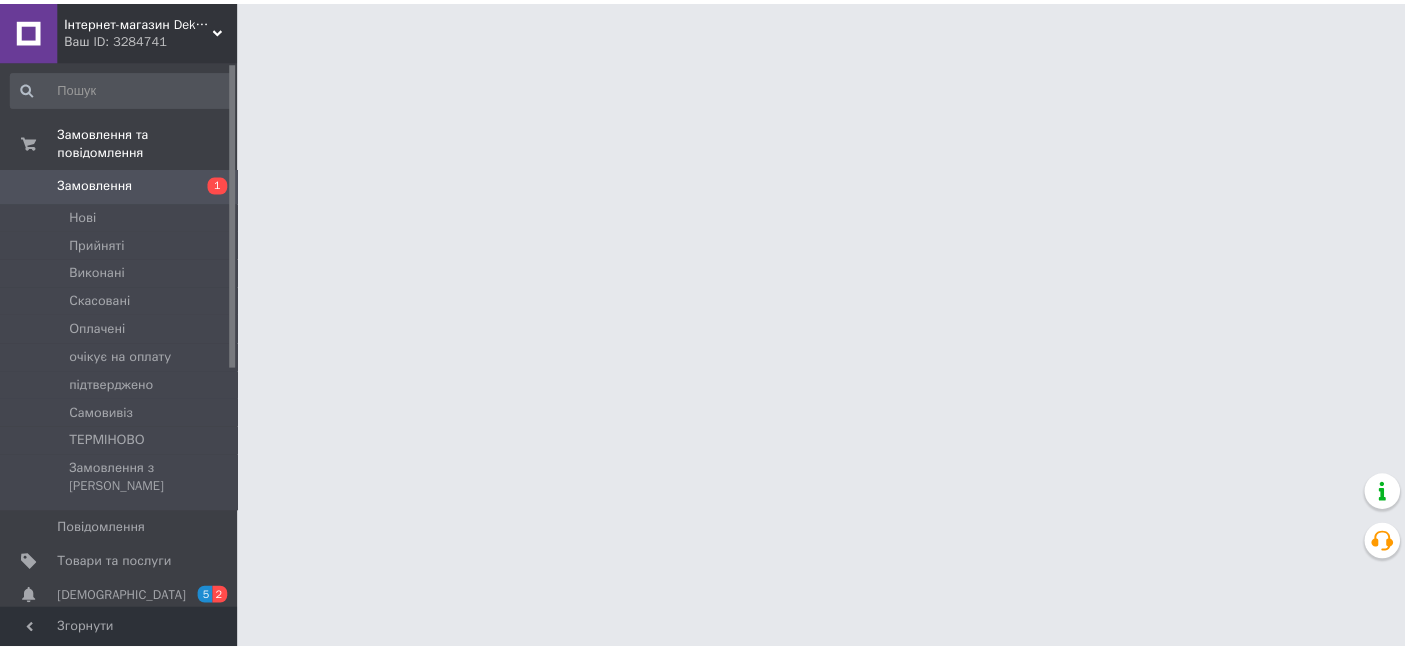 scroll, scrollTop: 0, scrollLeft: 0, axis: both 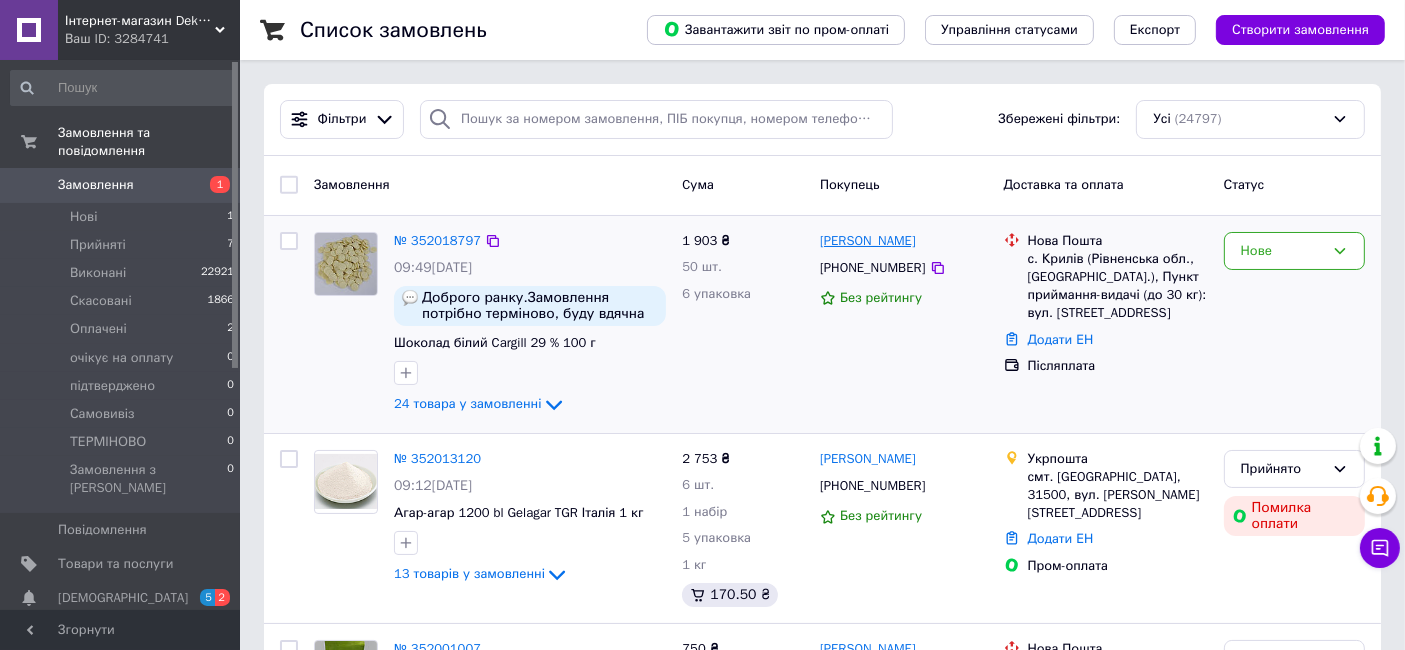 click on "[PERSON_NAME]" at bounding box center (868, 241) 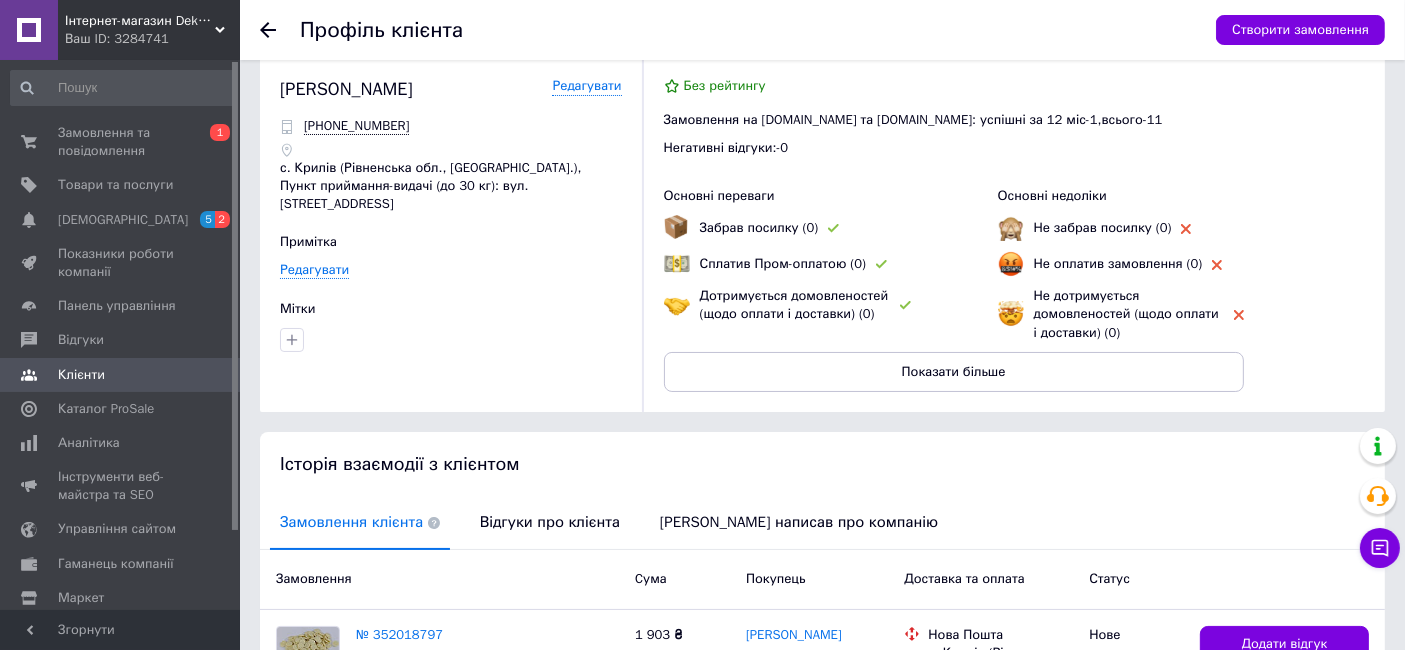 scroll, scrollTop: 0, scrollLeft: 0, axis: both 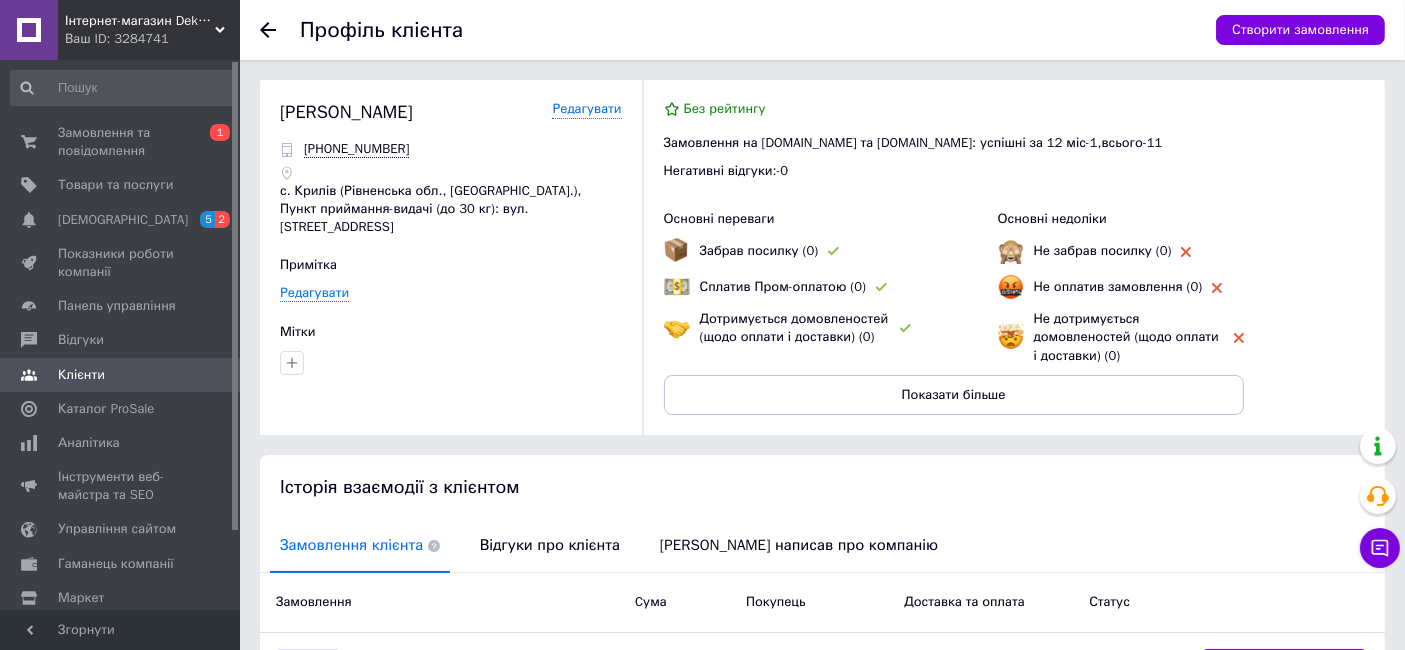 click 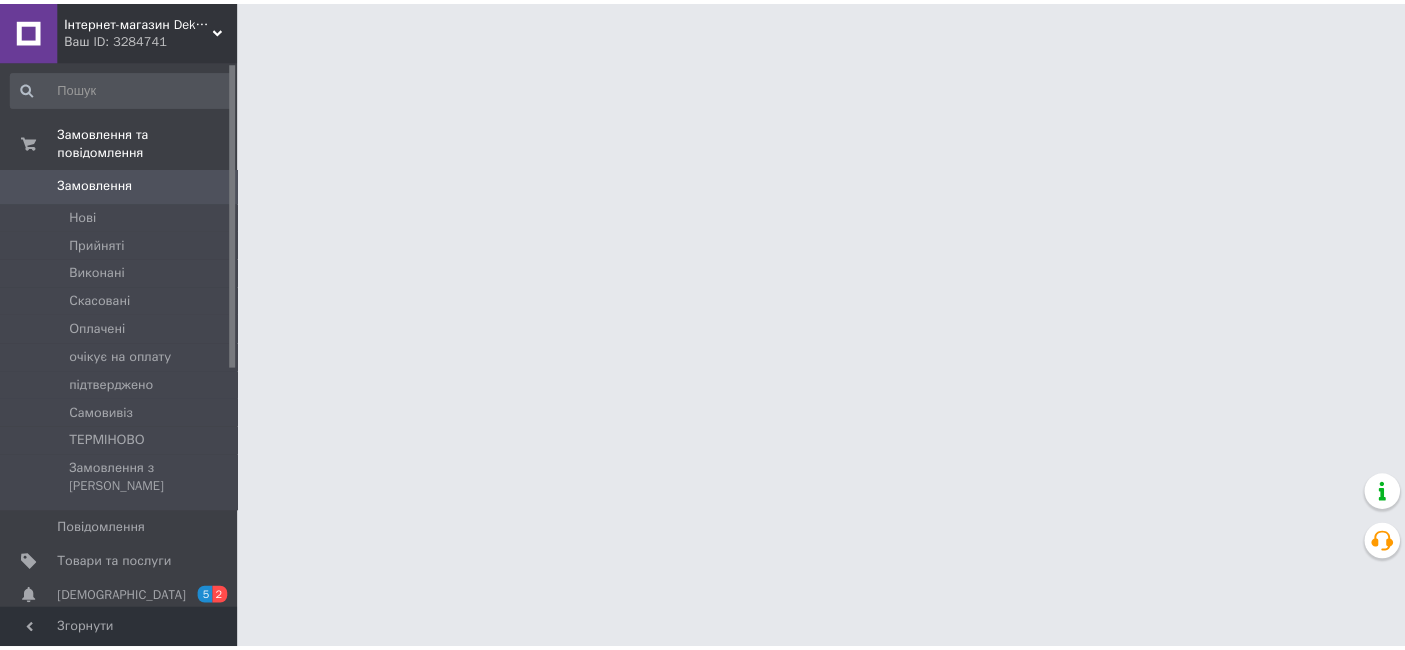 scroll, scrollTop: 0, scrollLeft: 0, axis: both 